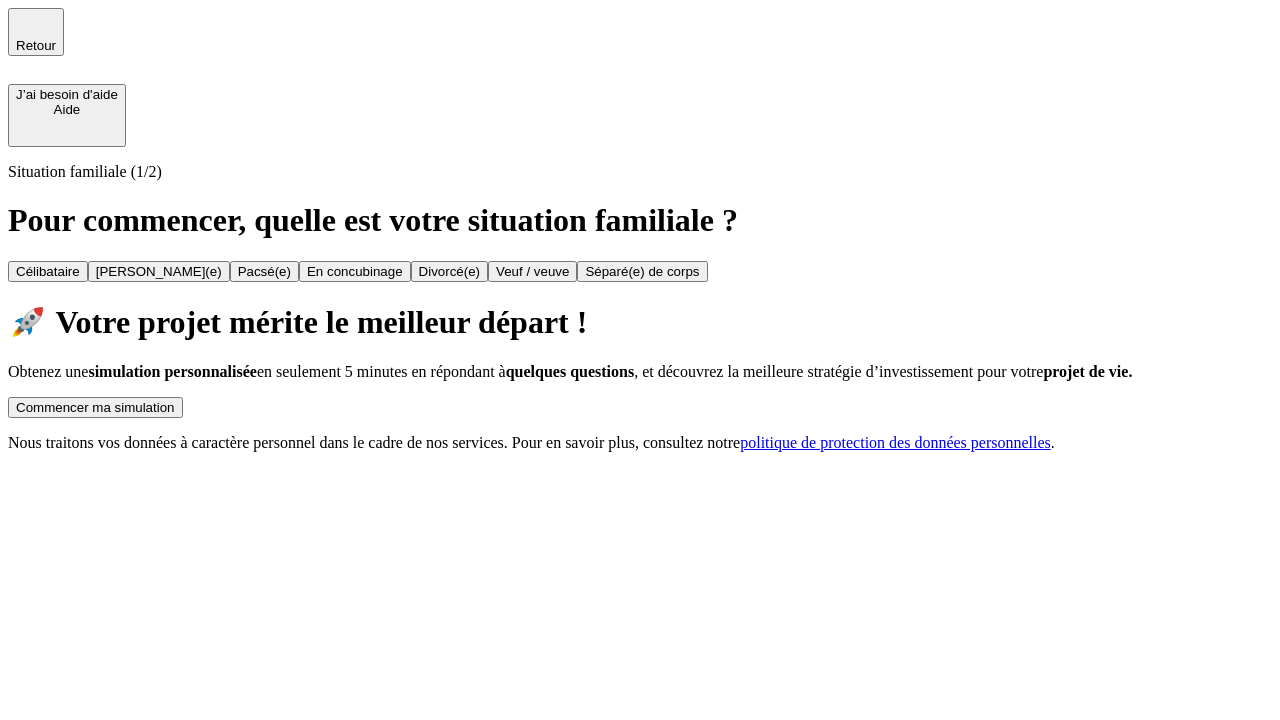 scroll, scrollTop: 0, scrollLeft: 0, axis: both 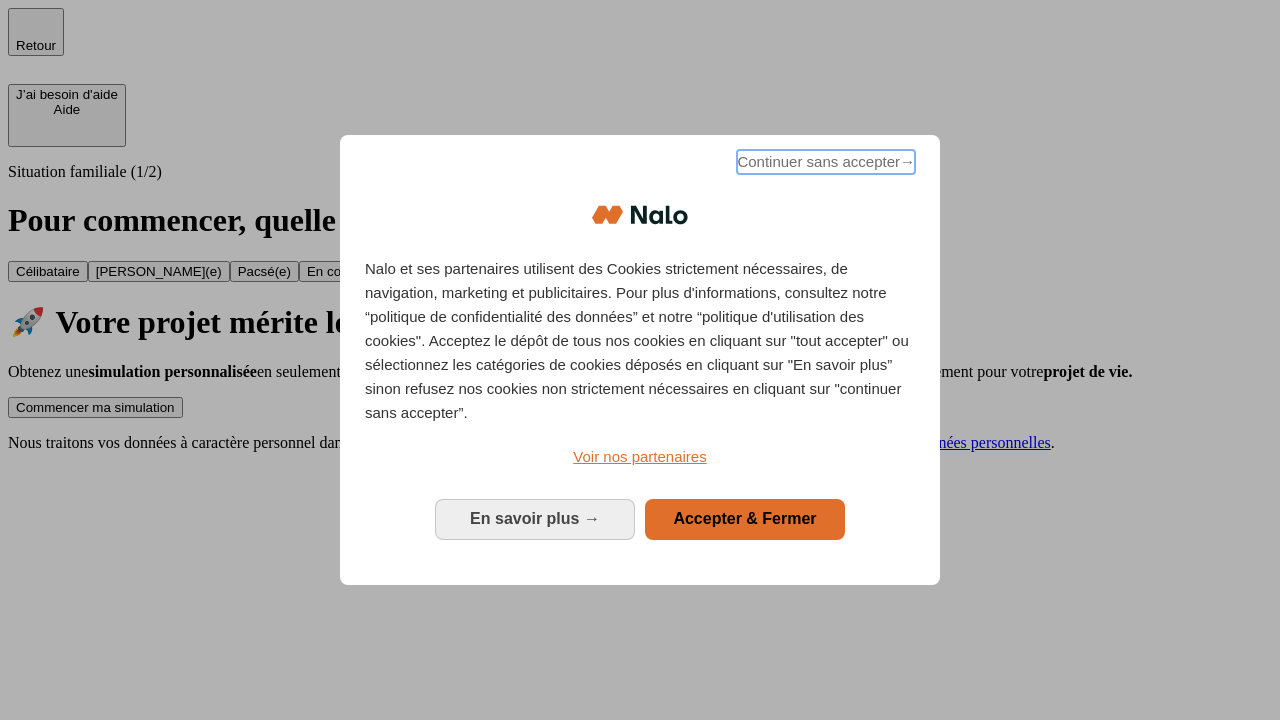 click on "Continuer sans accepter  →" at bounding box center [826, 162] 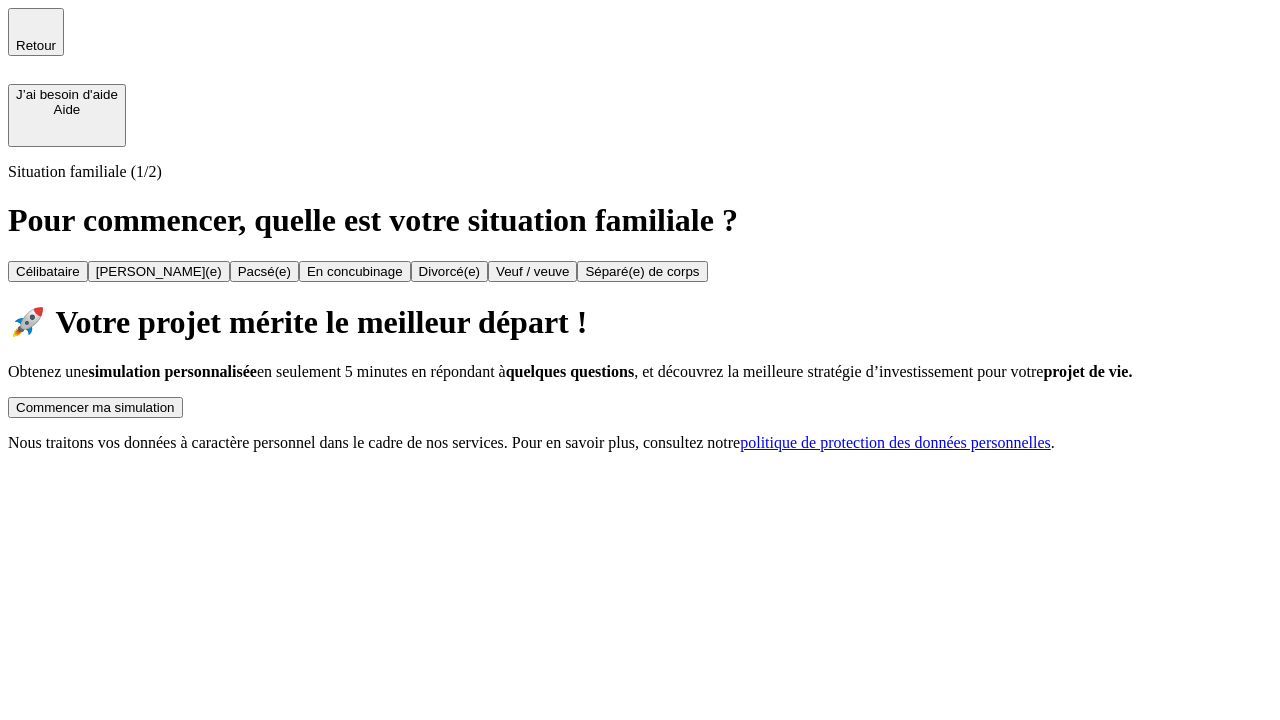 click on "Commencer ma simulation" at bounding box center [95, 407] 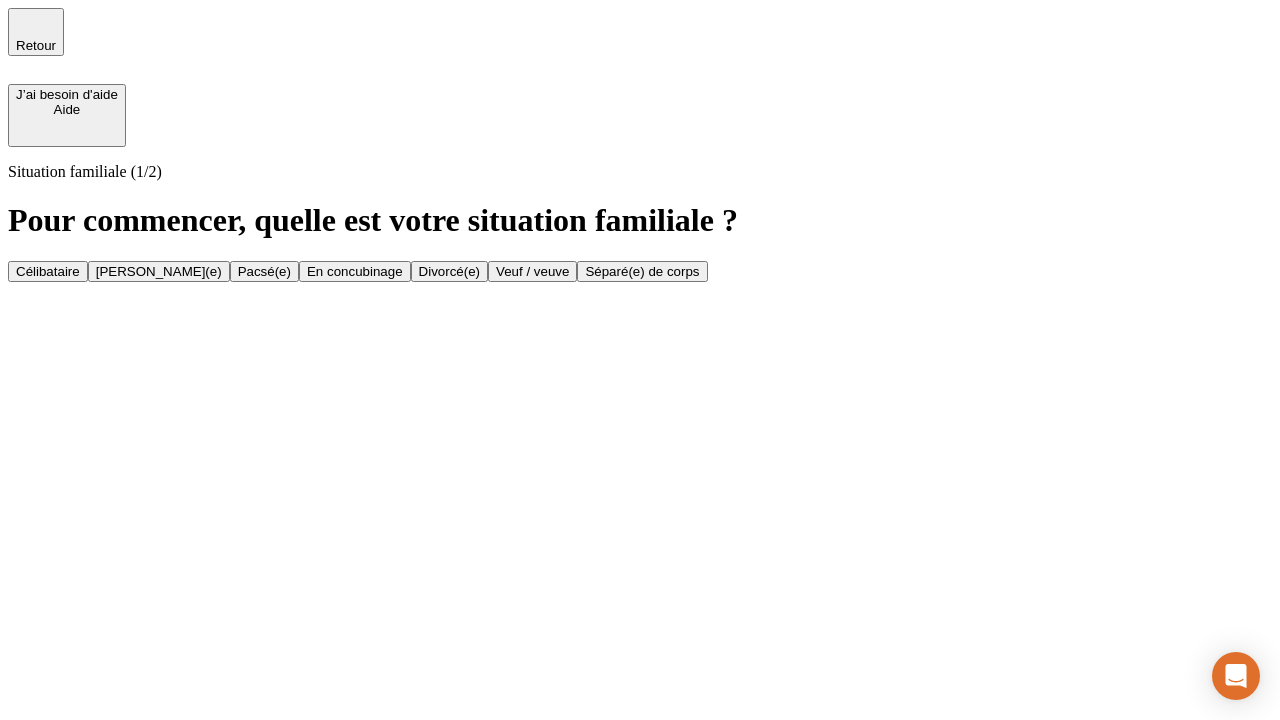 click on "En concubinage" at bounding box center (355, 271) 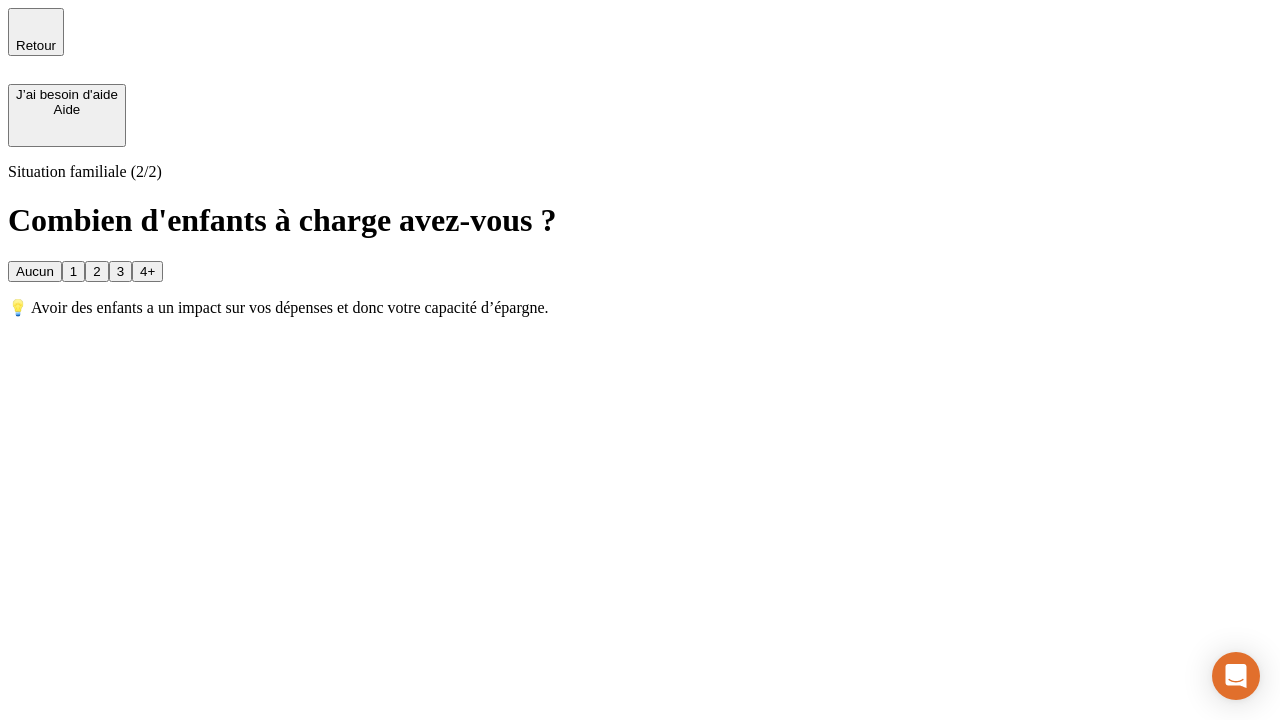 click on "2" at bounding box center [96, 271] 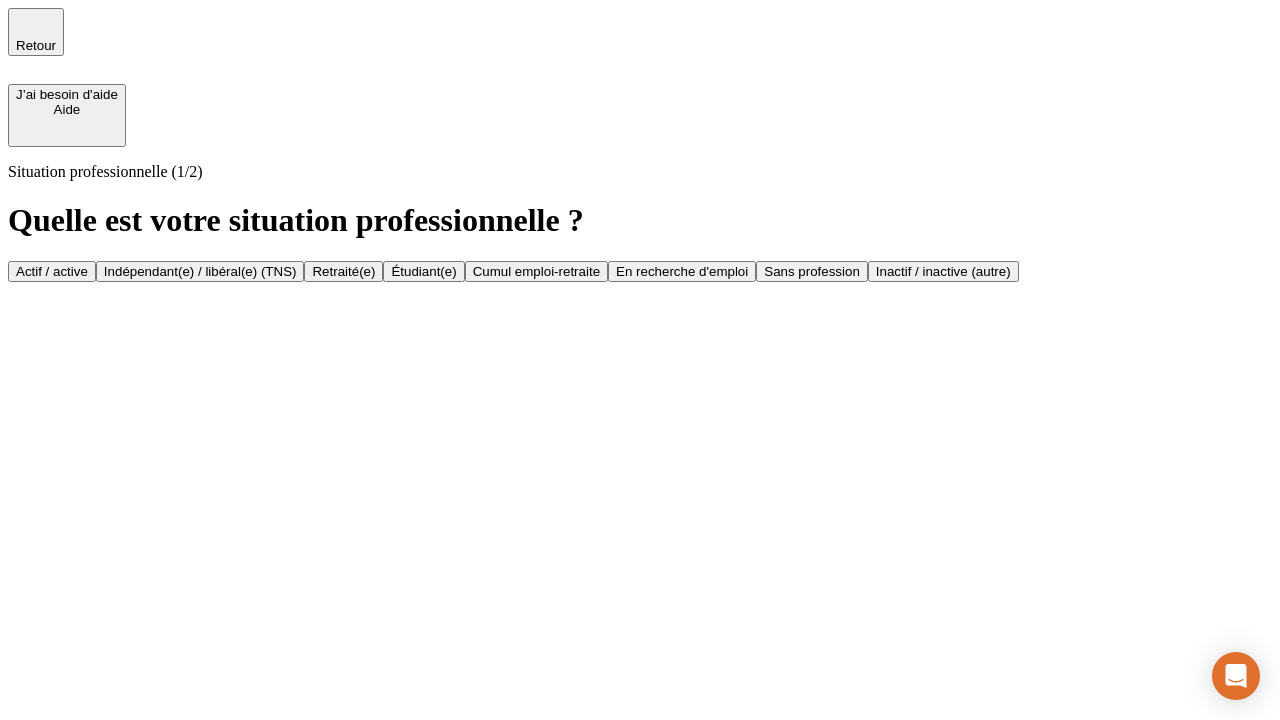 click on "Indépendant(e) / libéral(e) (TNS)" at bounding box center [200, 271] 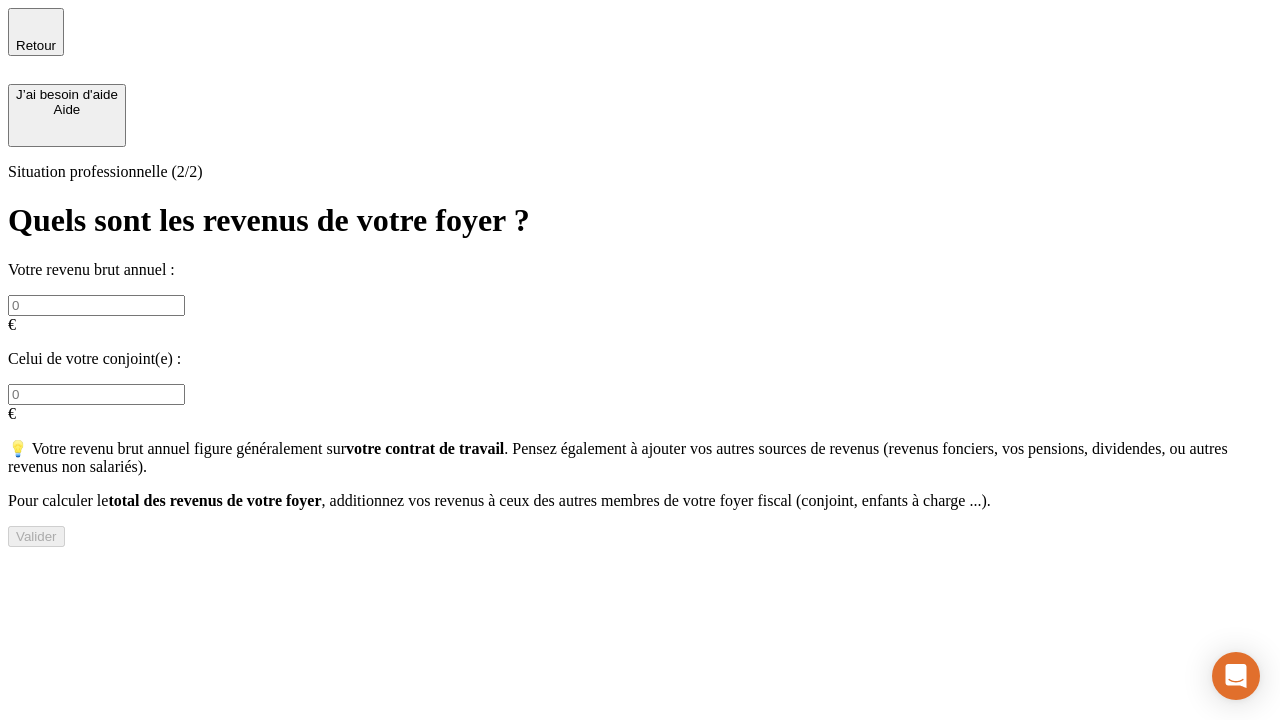 click at bounding box center (96, 305) 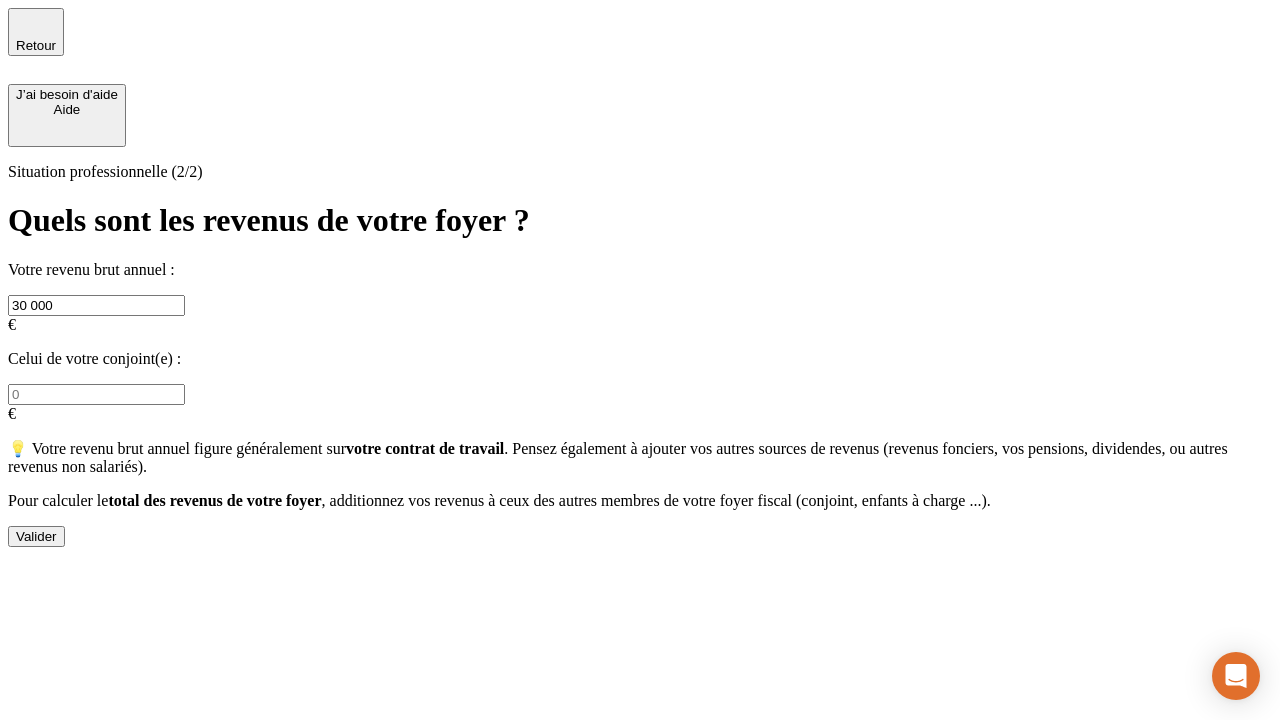 click on "Valider" at bounding box center [36, 536] 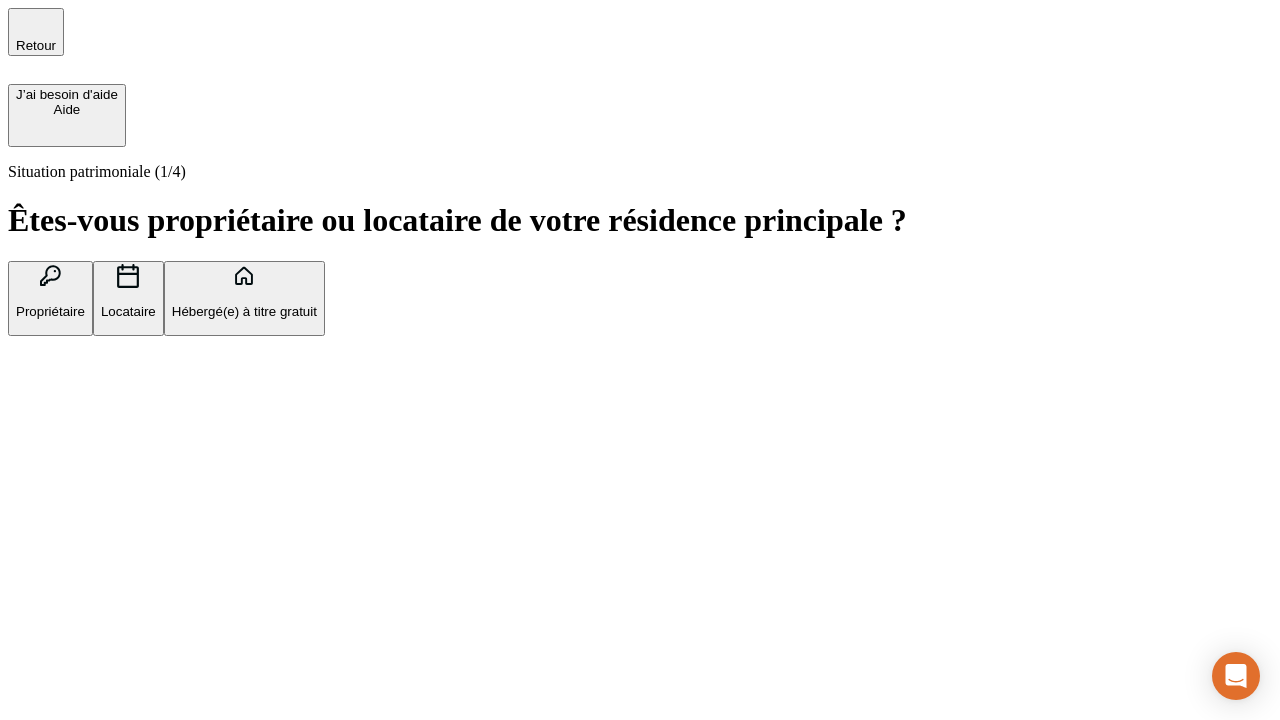 click on "Locataire" at bounding box center (128, 311) 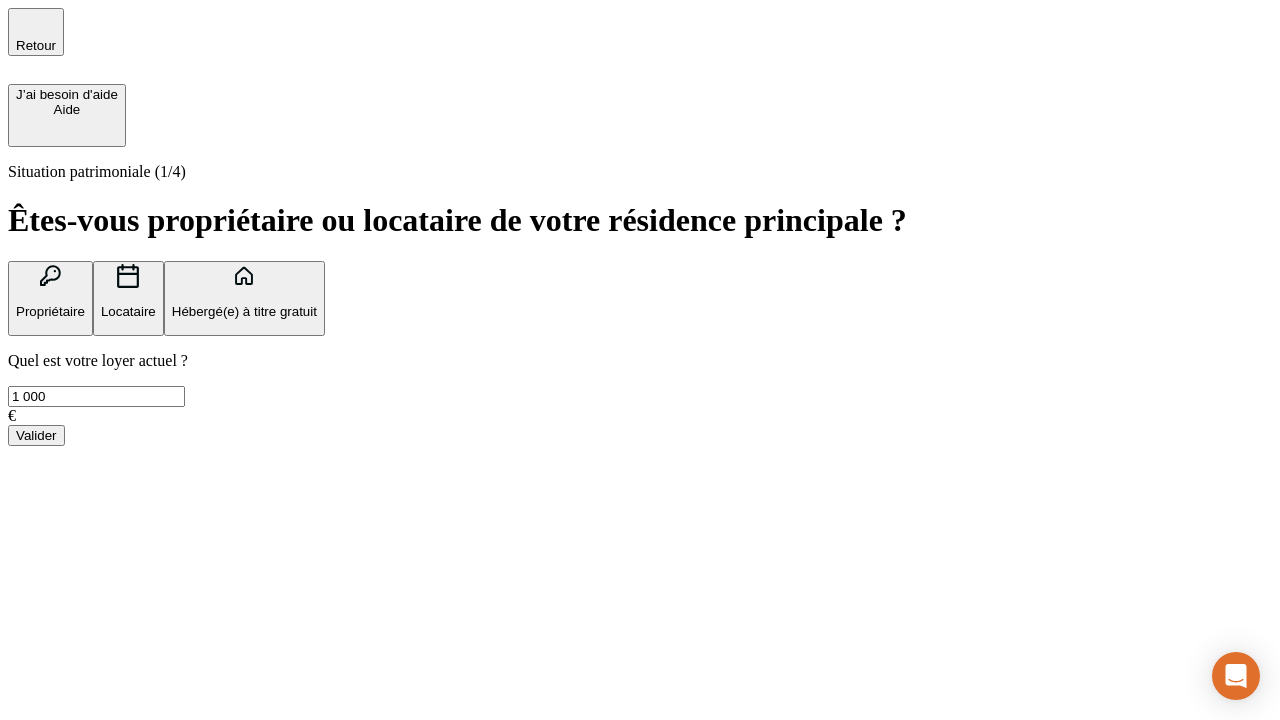 type on "1 000" 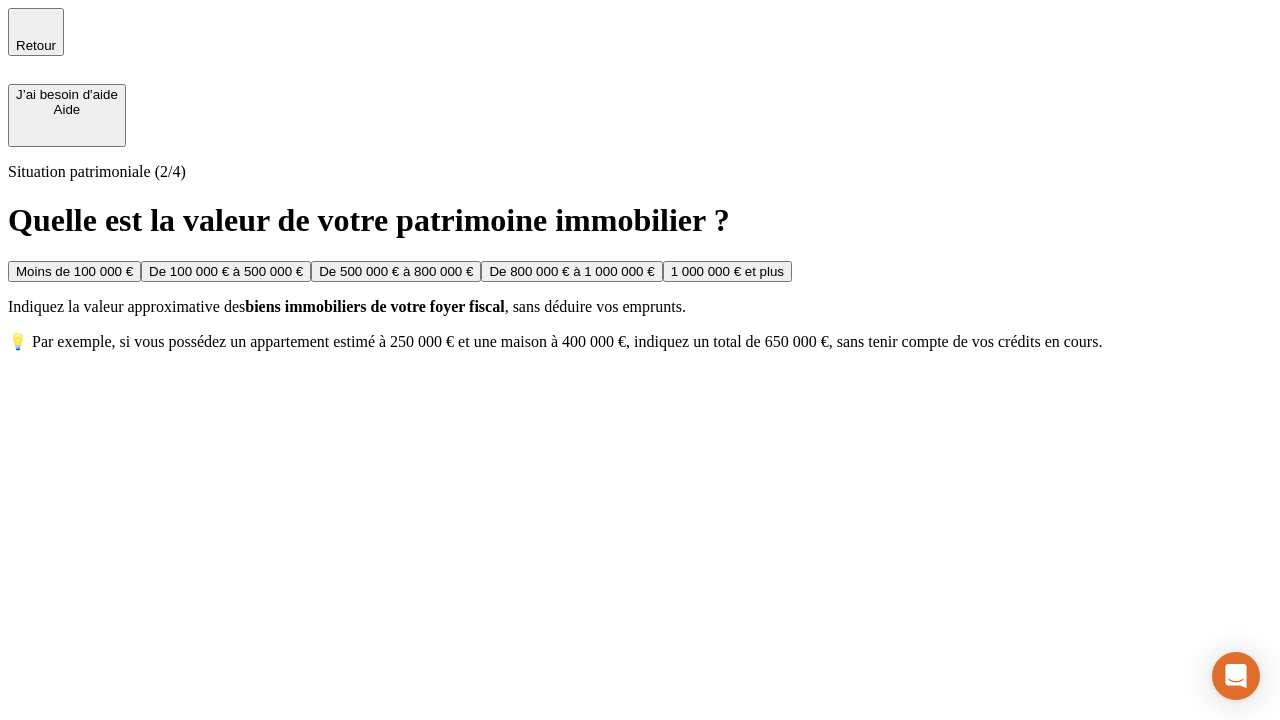 click on "Moins de 100 000 €" at bounding box center [74, 271] 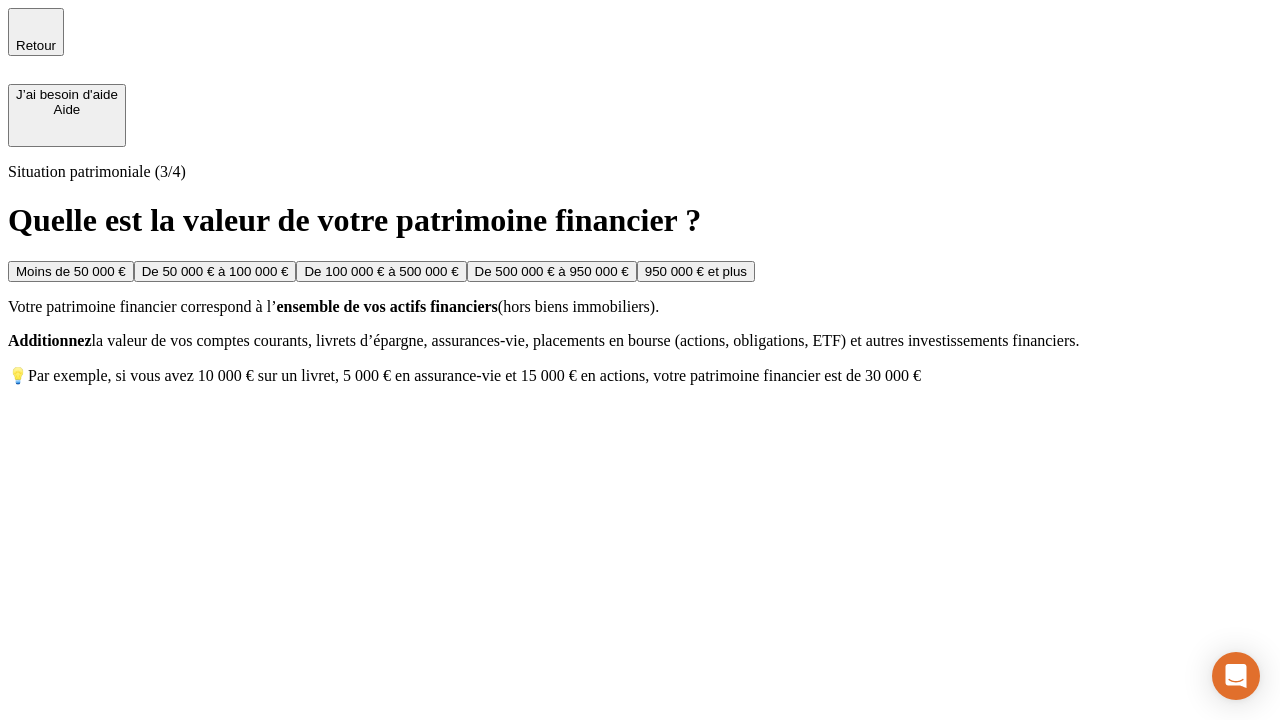 click on "Moins de 50 000 €" at bounding box center (71, 271) 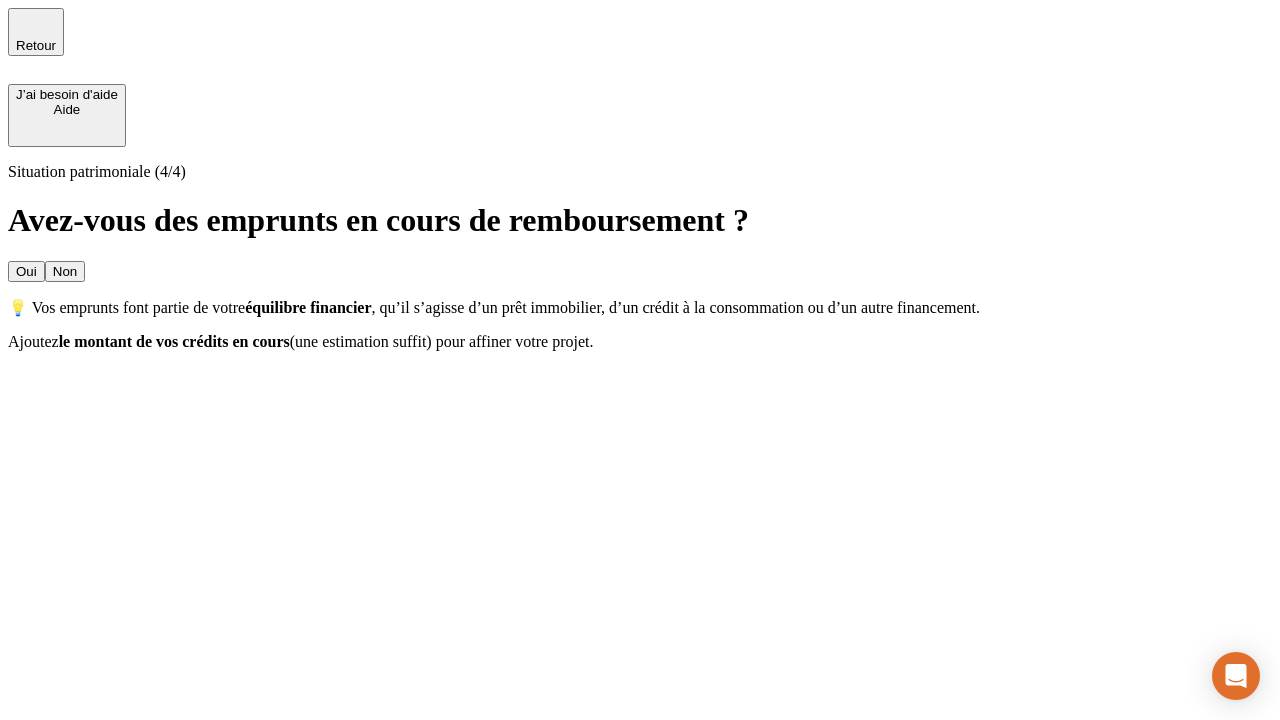 click on "Non" at bounding box center [65, 271] 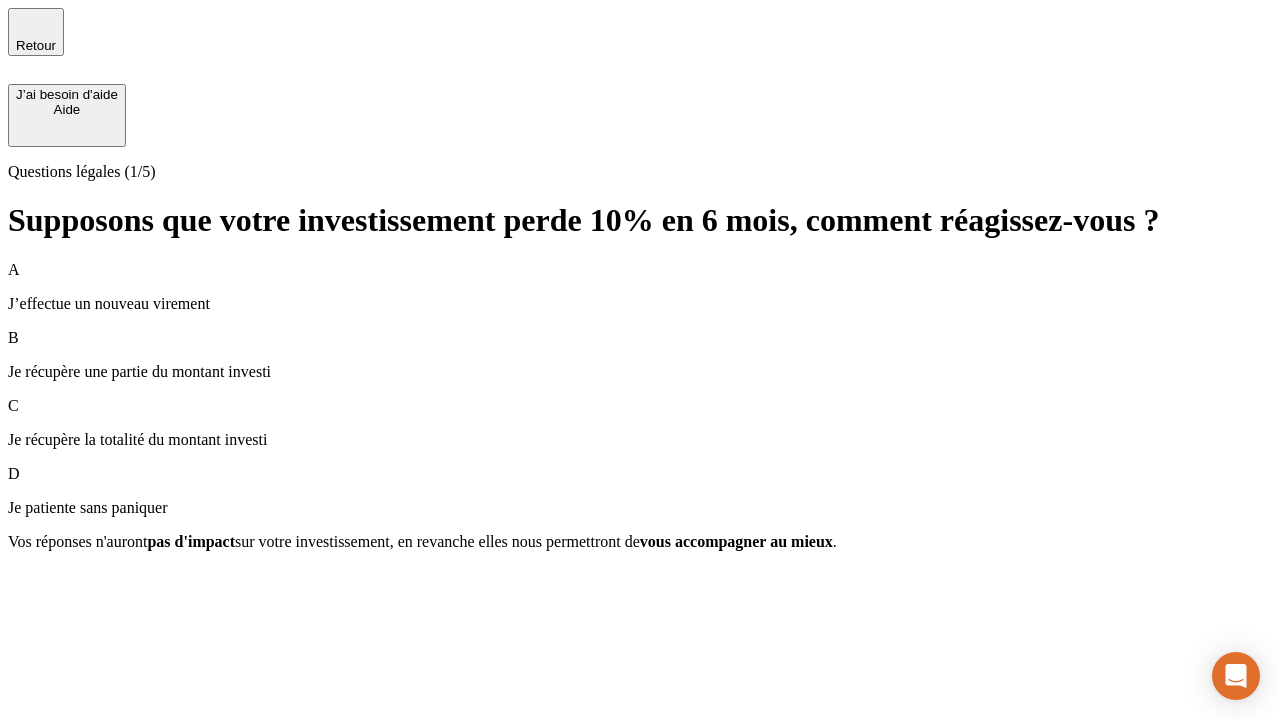 click on "A J’effectue un nouveau virement" at bounding box center (640, 287) 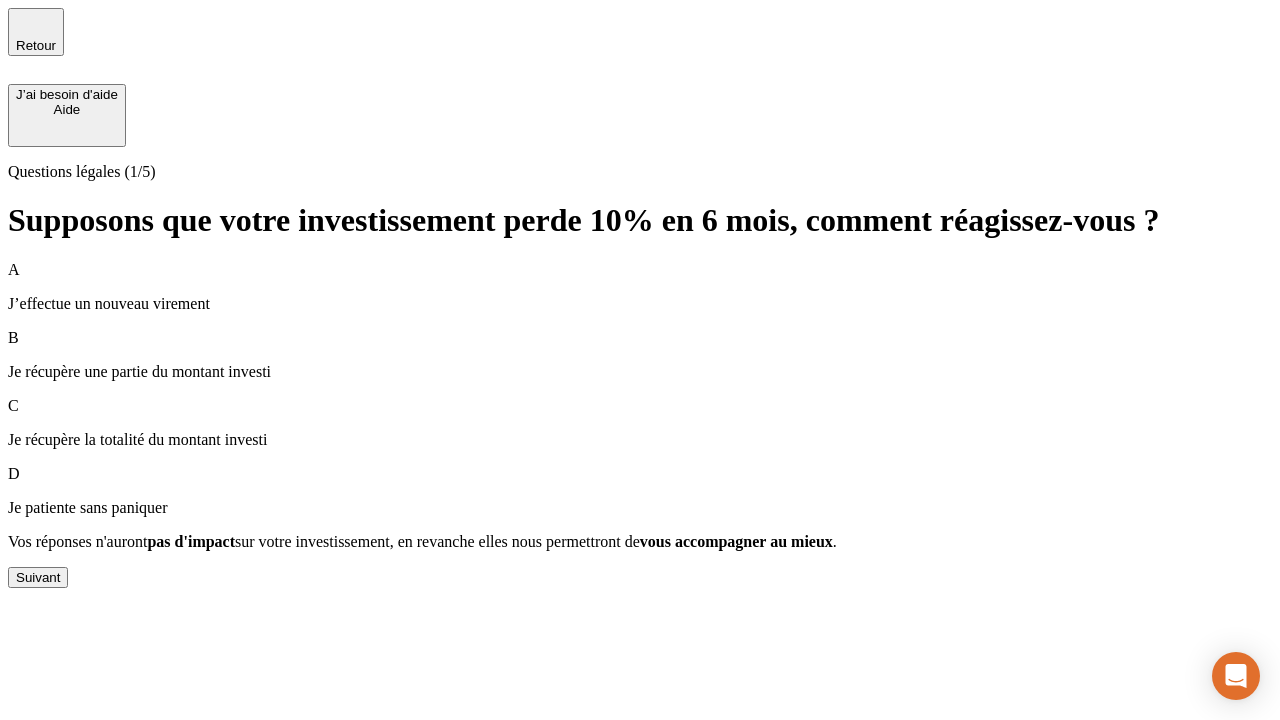 click on "Suivant" at bounding box center (38, 577) 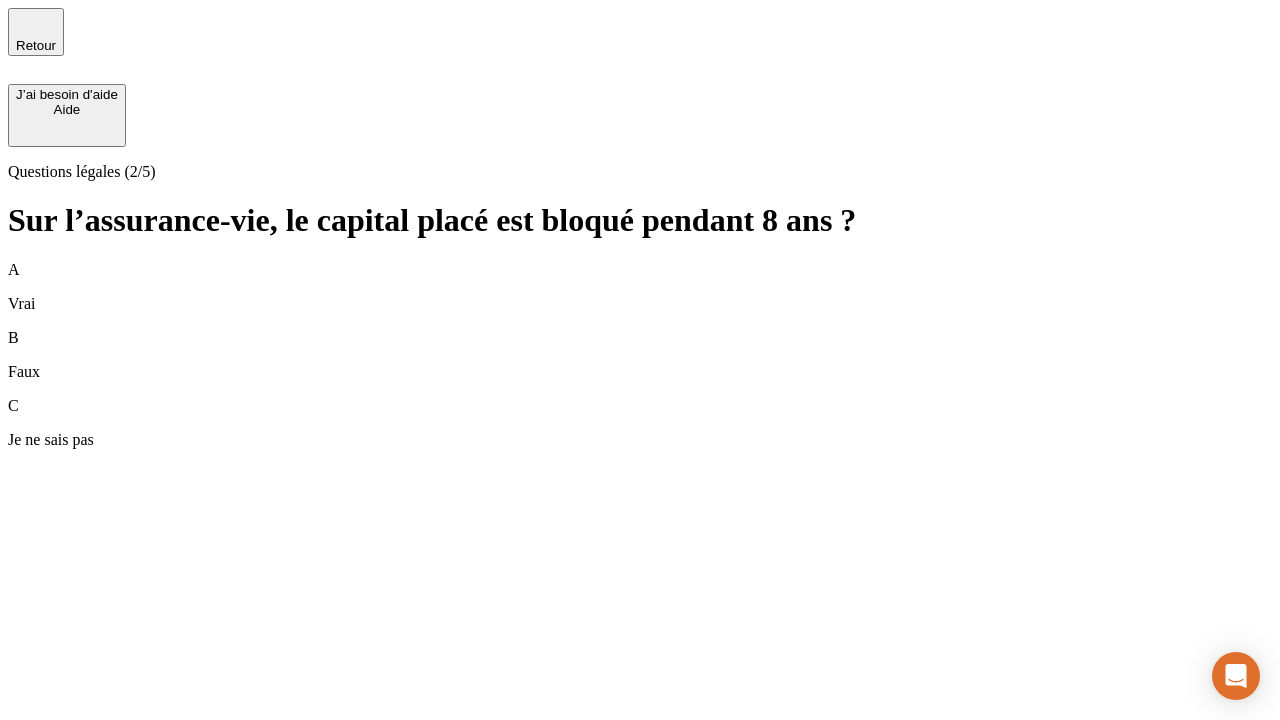 click on "A Vrai" at bounding box center [640, 287] 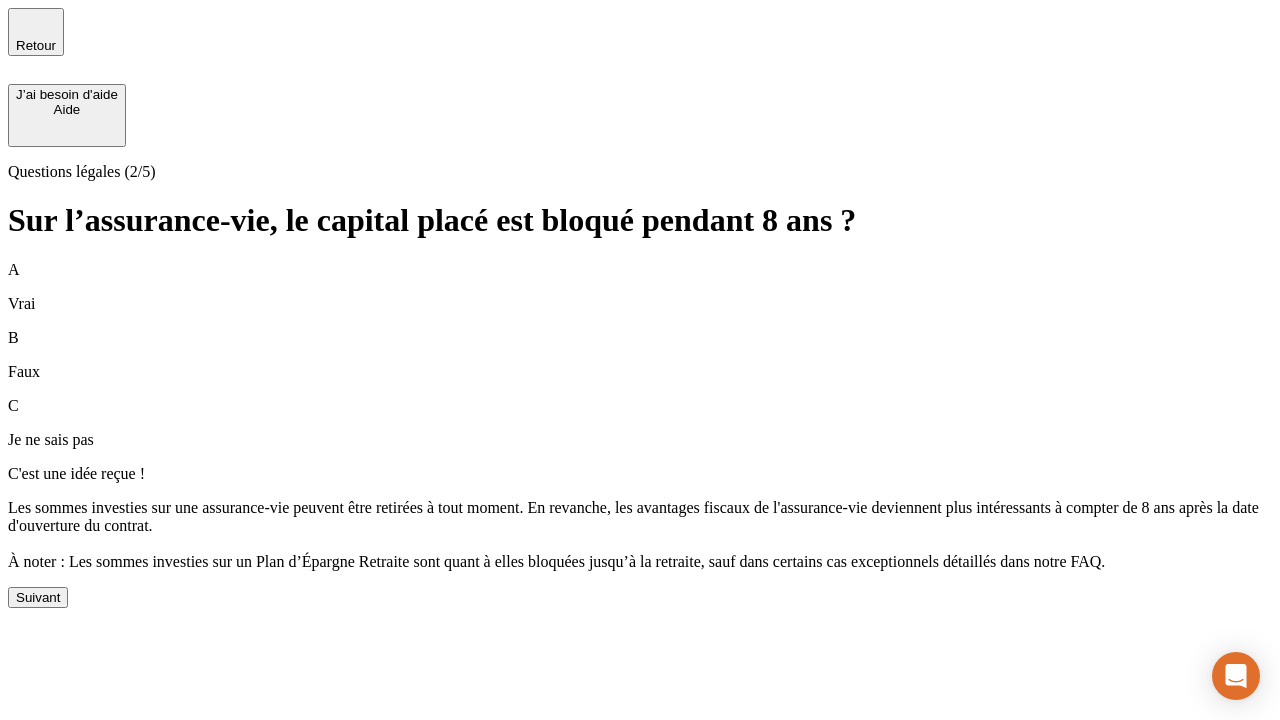 click on "Suivant" at bounding box center [38, 597] 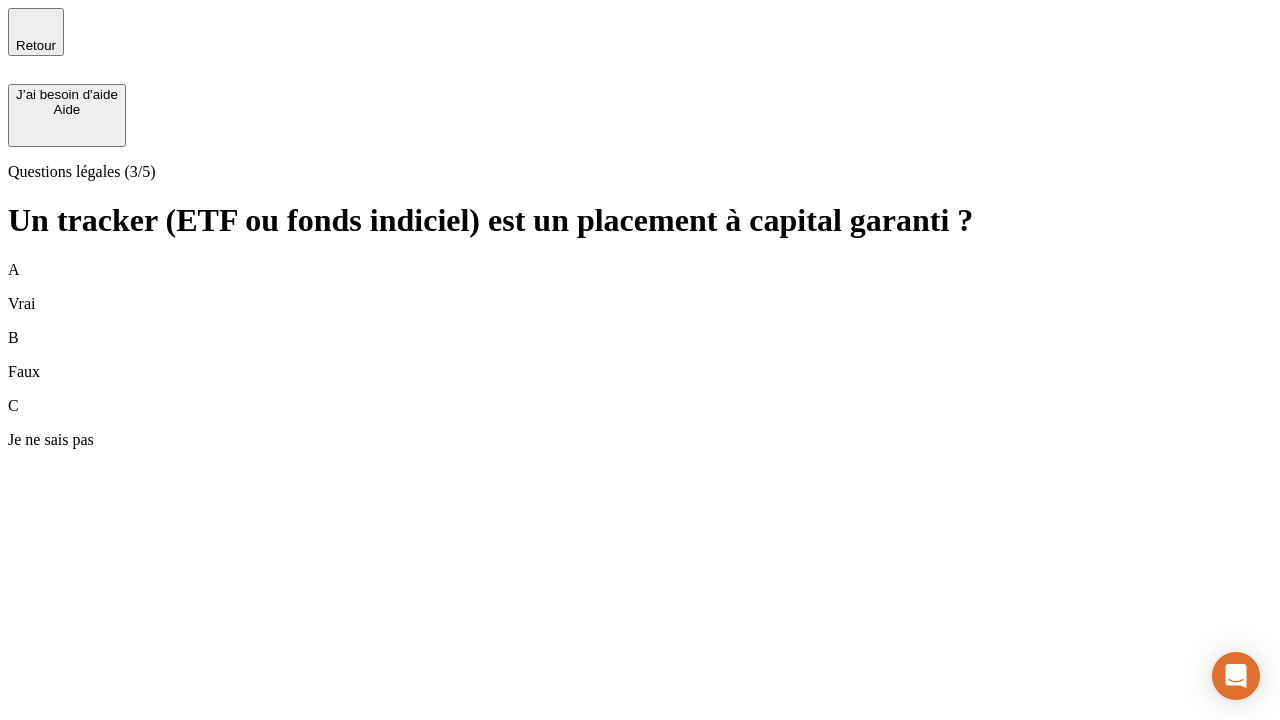 click on "A Vrai" at bounding box center (640, 287) 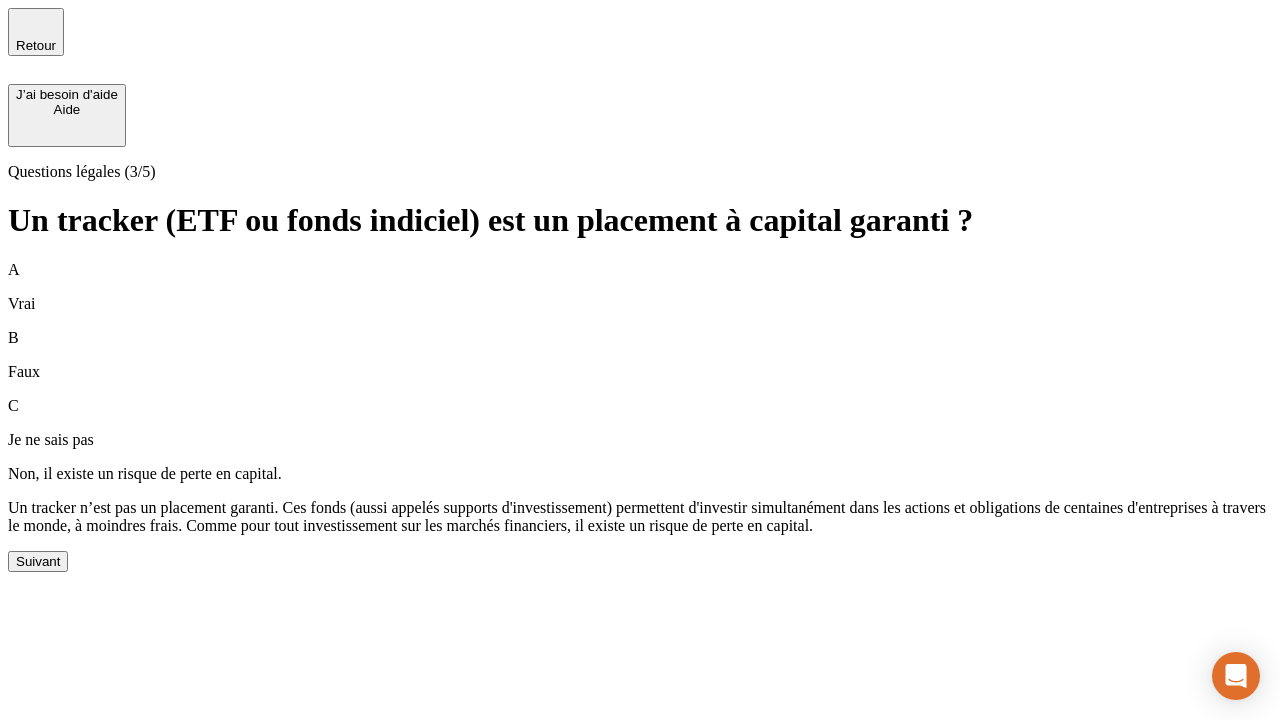 click on "Suivant" at bounding box center [38, 561] 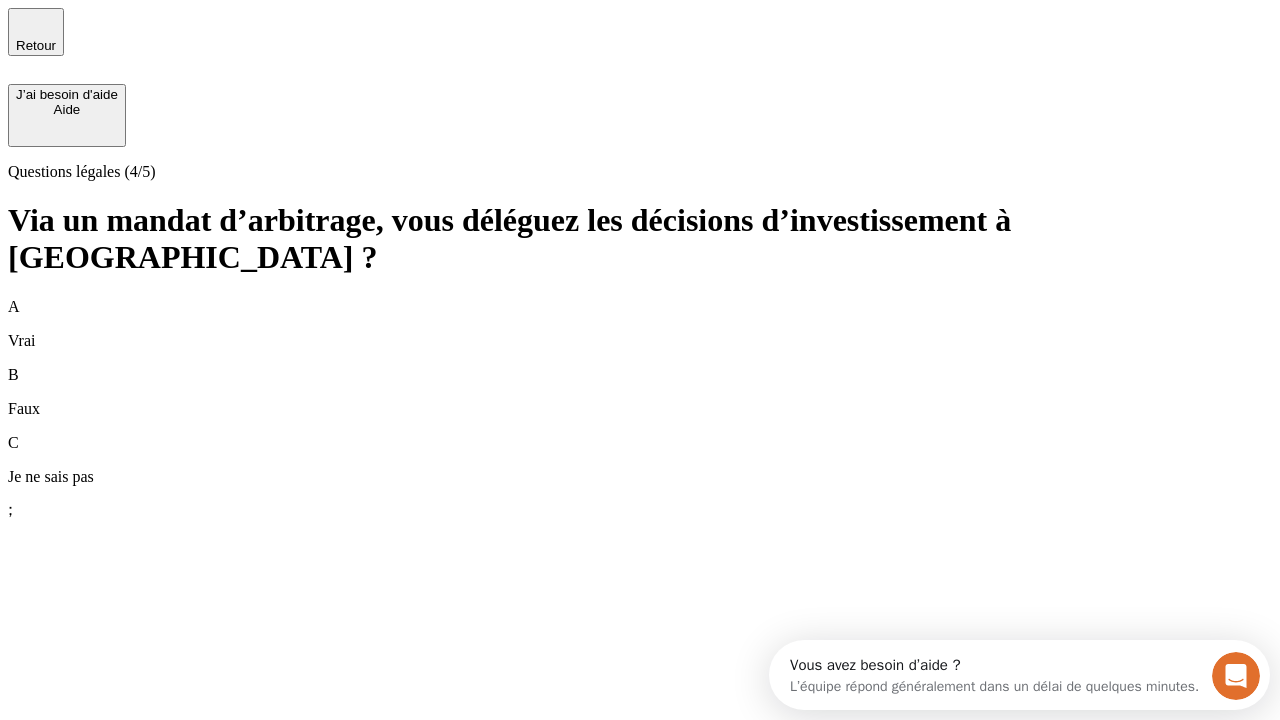 scroll, scrollTop: 0, scrollLeft: 0, axis: both 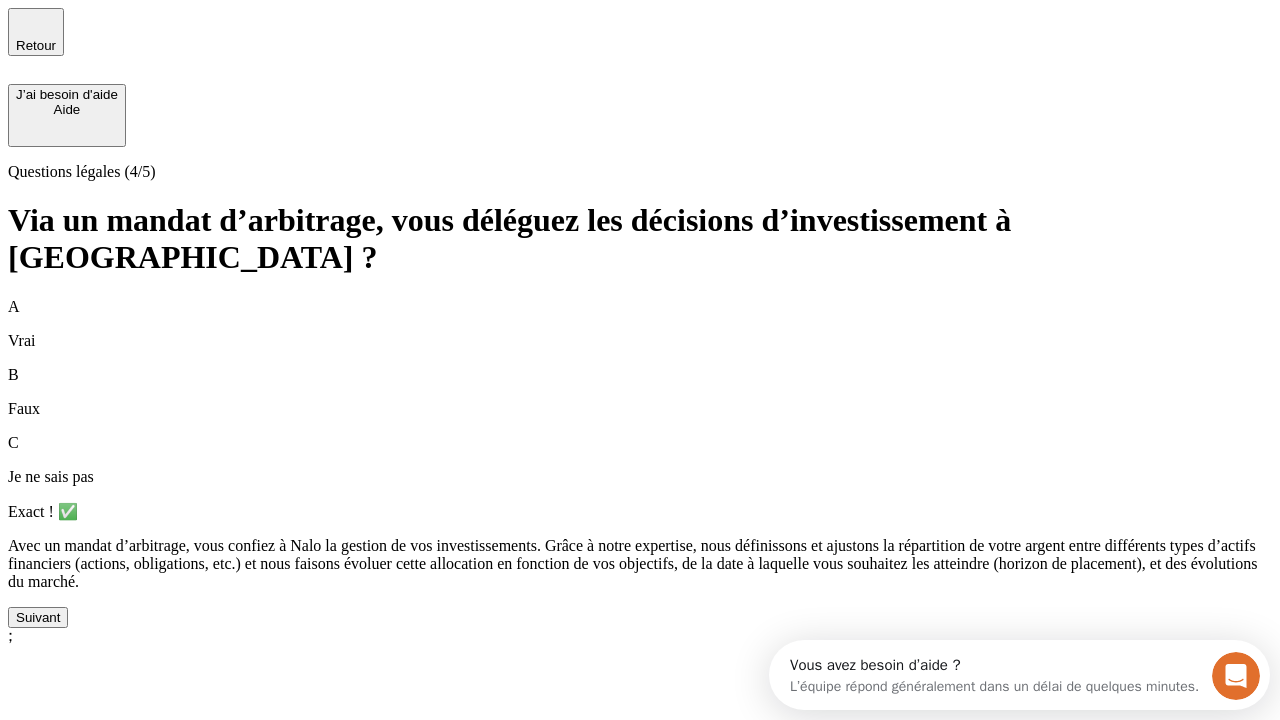 click on "Suivant" at bounding box center [38, 617] 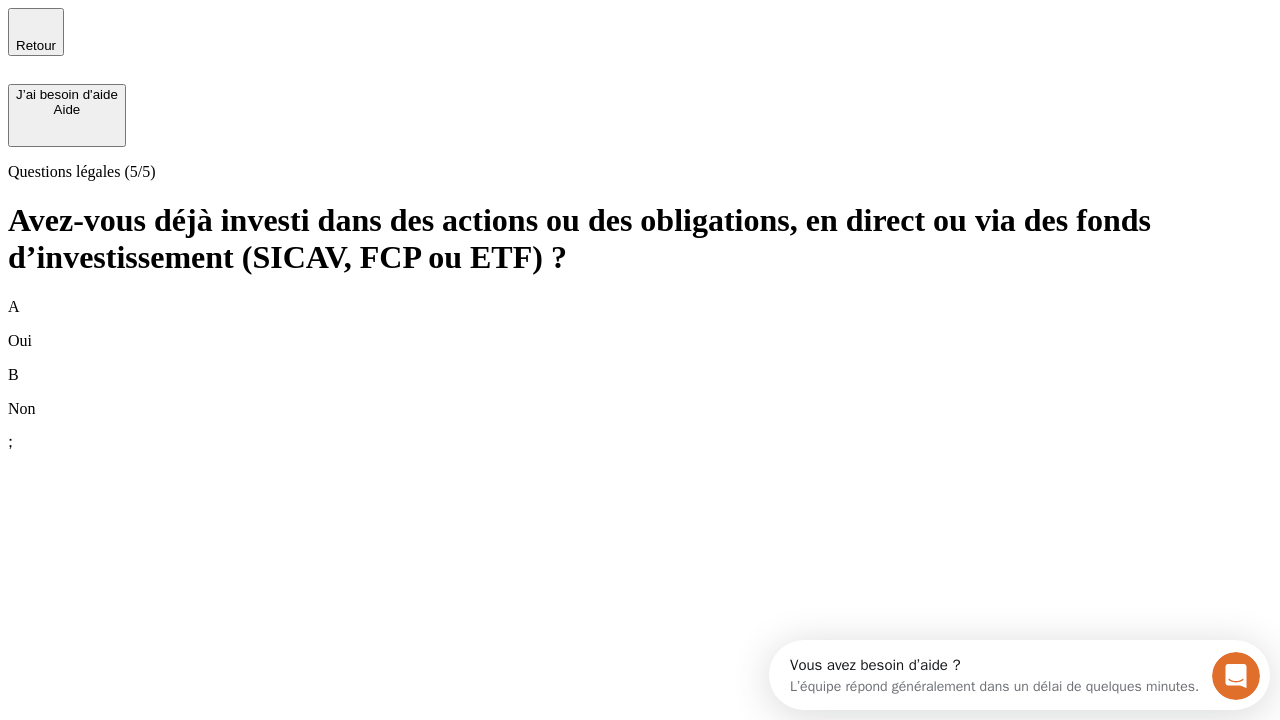 click on "B Non" at bounding box center (640, 392) 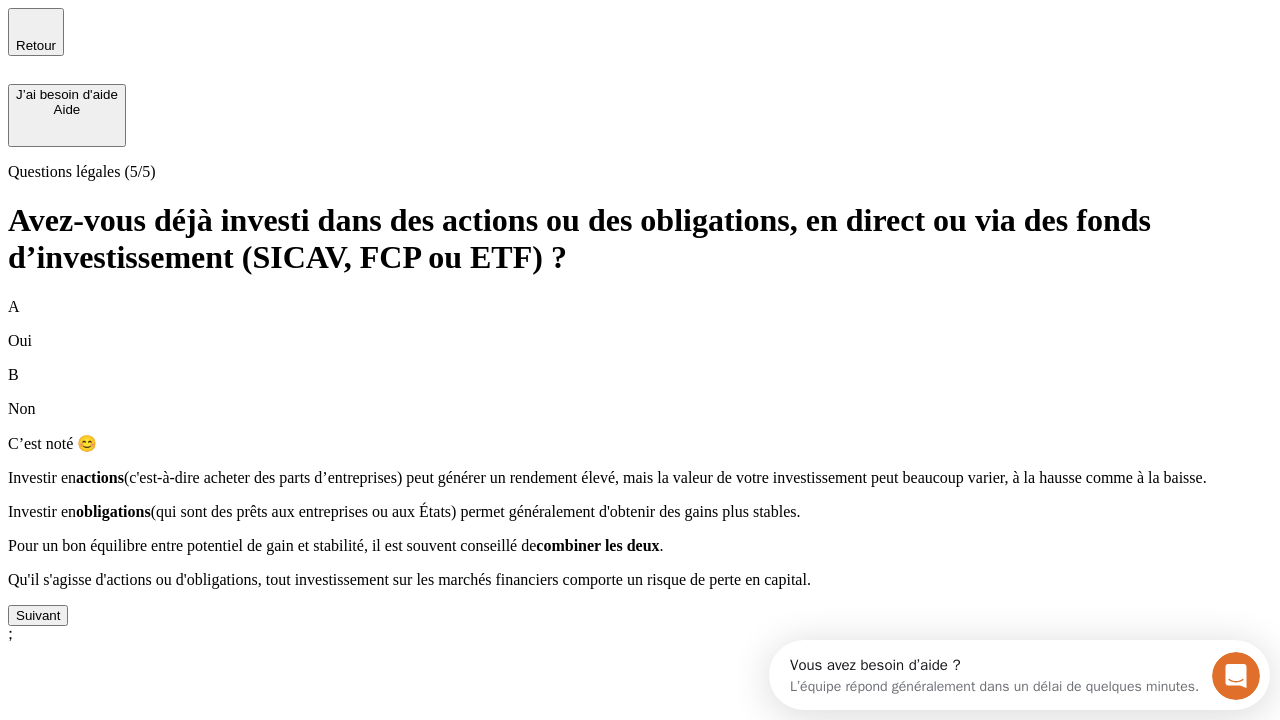 click on "Suivant" at bounding box center [38, 615] 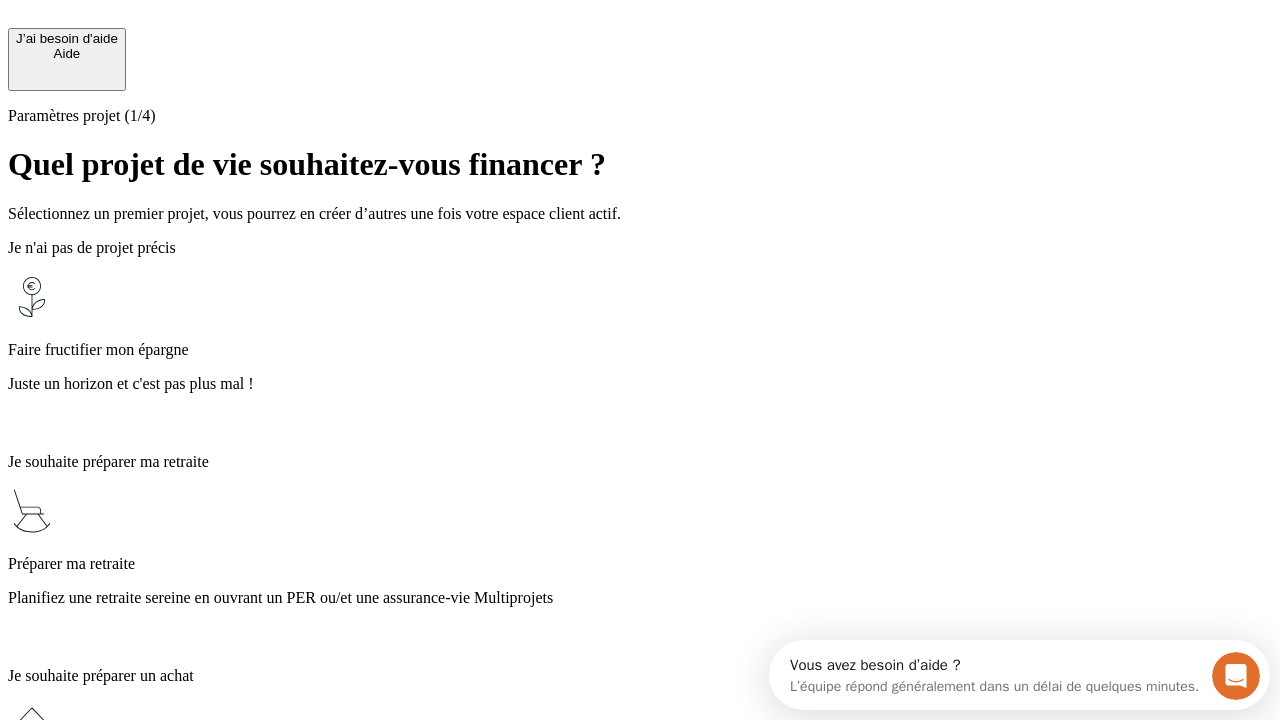 click on "Planifiez une retraite sereine en ouvrant un PER ou/et une assurance-vie Multiprojets" at bounding box center (640, 598) 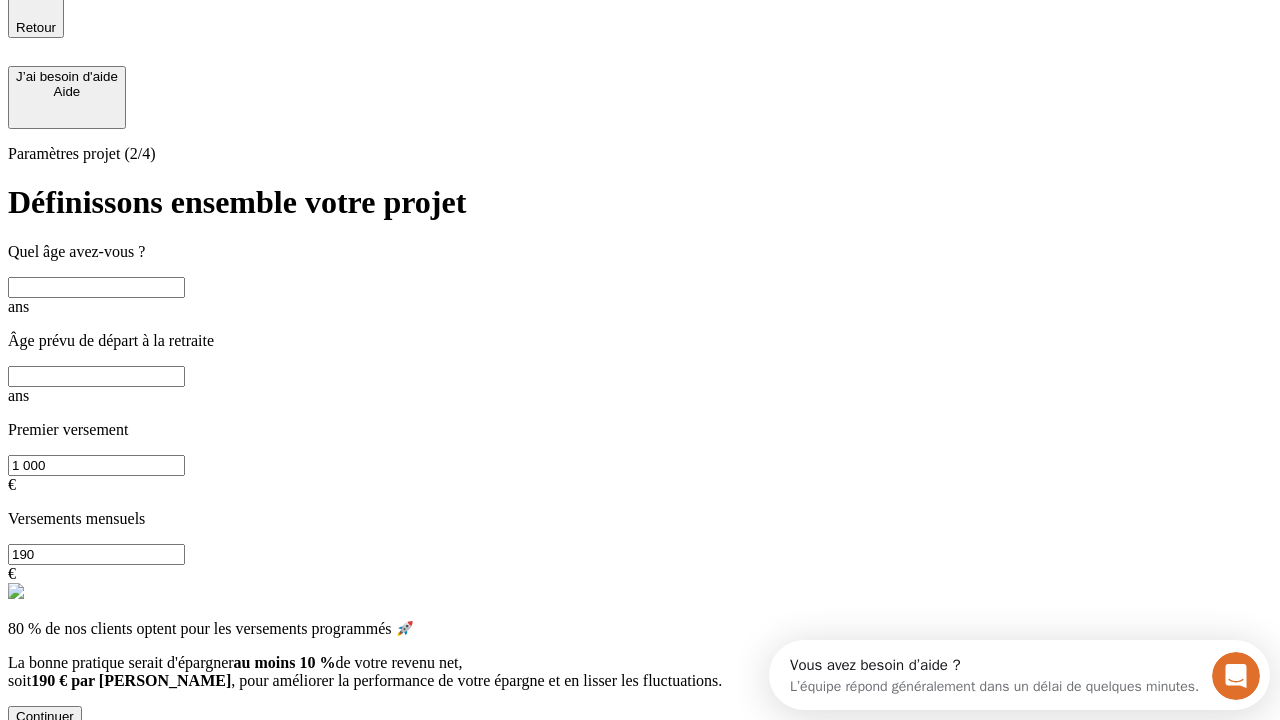 click at bounding box center (96, 287) 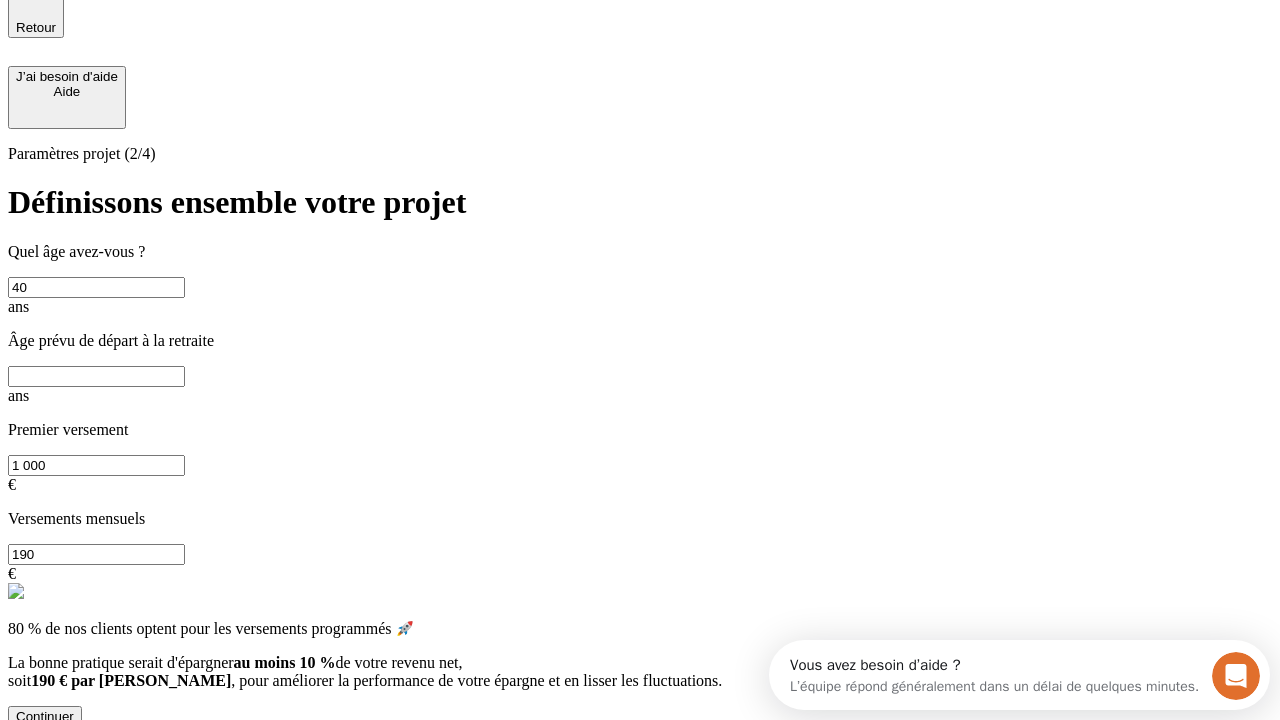 type on "40" 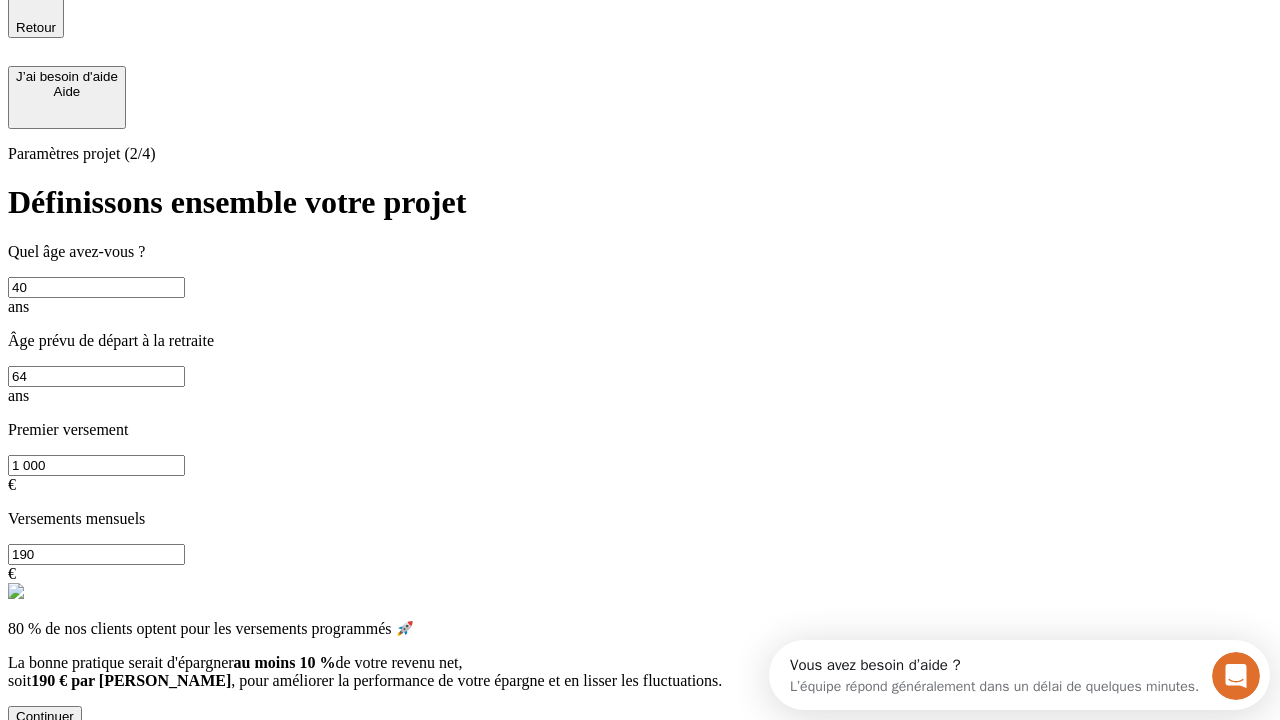 type on "64" 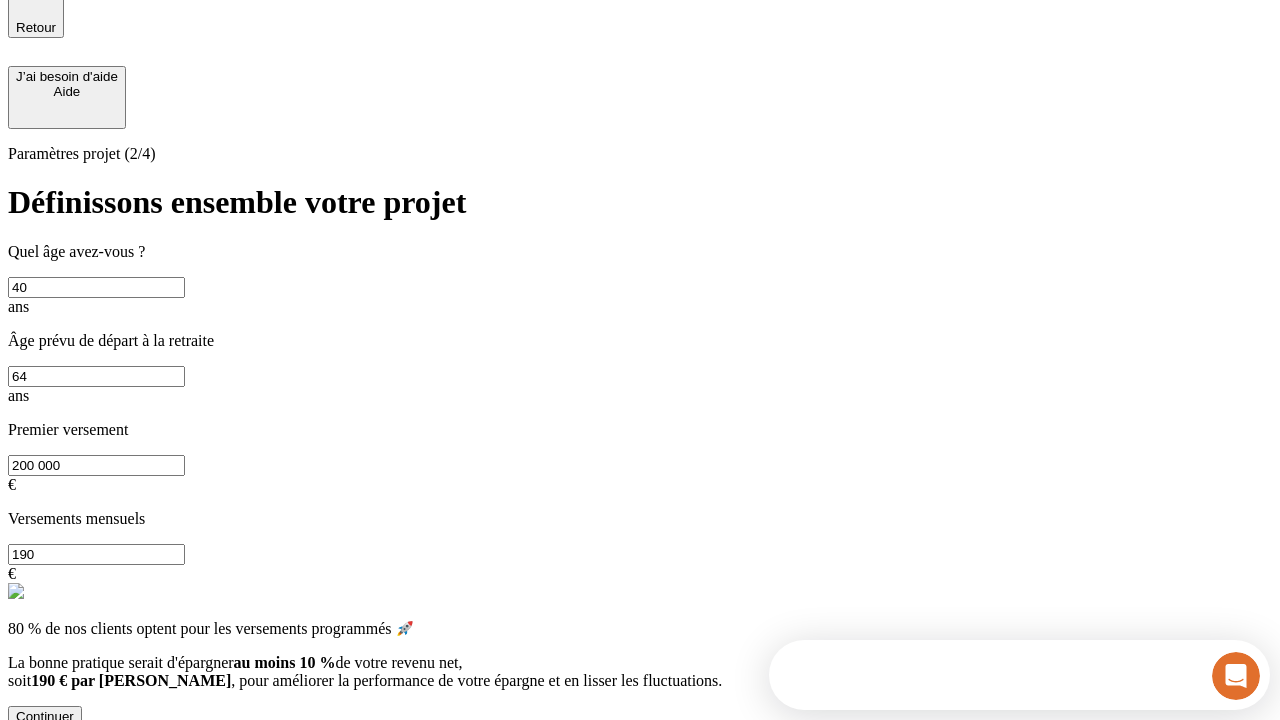 type on "200 000" 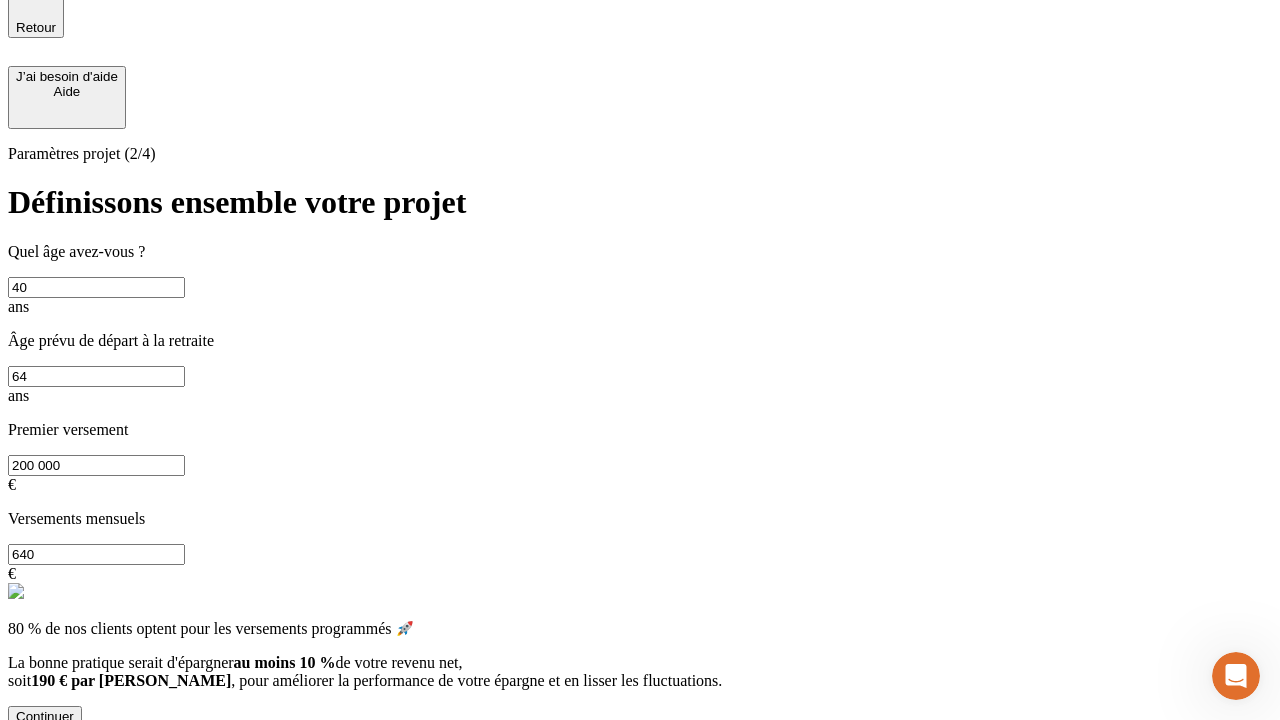 type on "640" 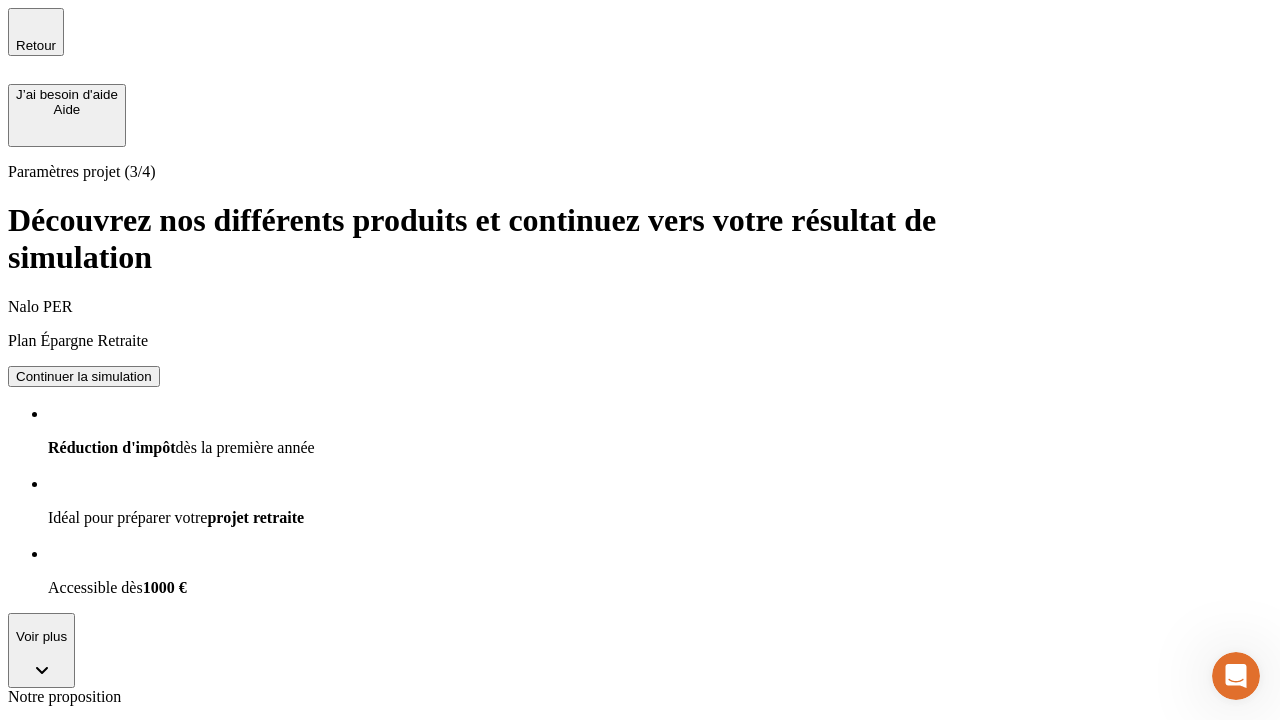 click on "Continuer la simulation" at bounding box center [84, 376] 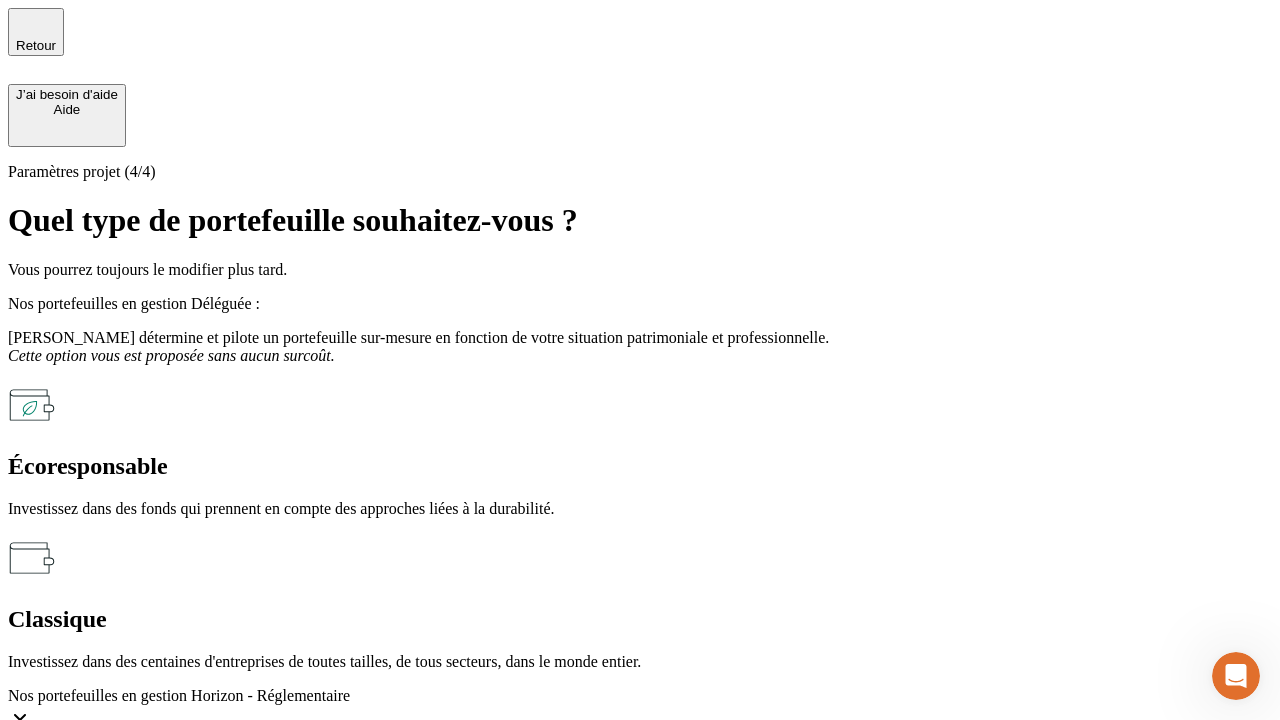 click on "Écoresponsable" at bounding box center [640, 466] 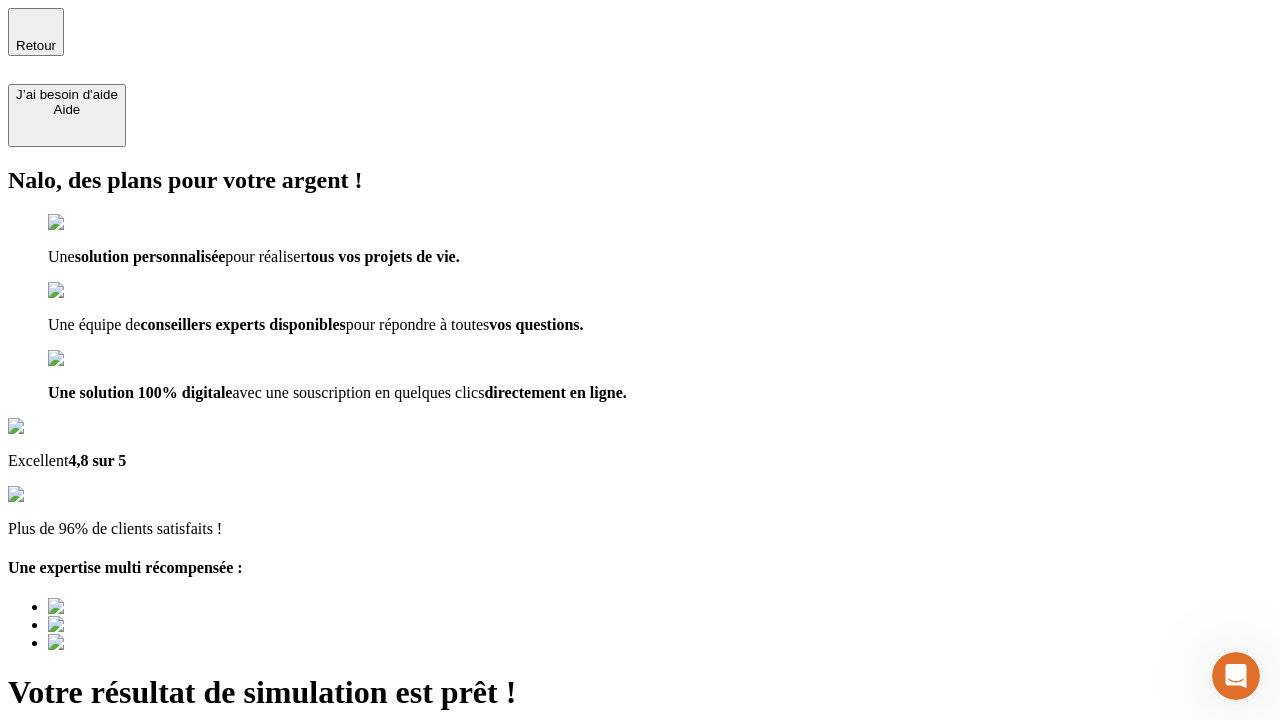 click on "Découvrir ma simulation" at bounding box center [87, 797] 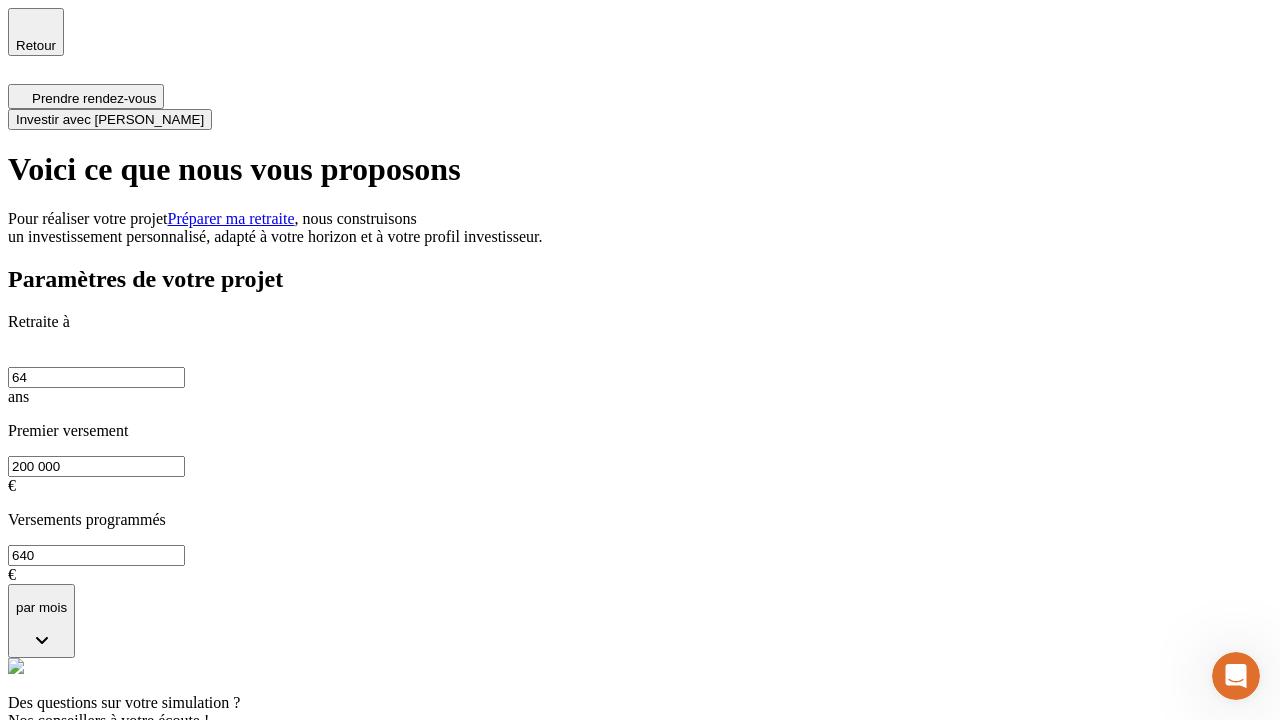 click on "Investir avec [PERSON_NAME]" at bounding box center (110, 119) 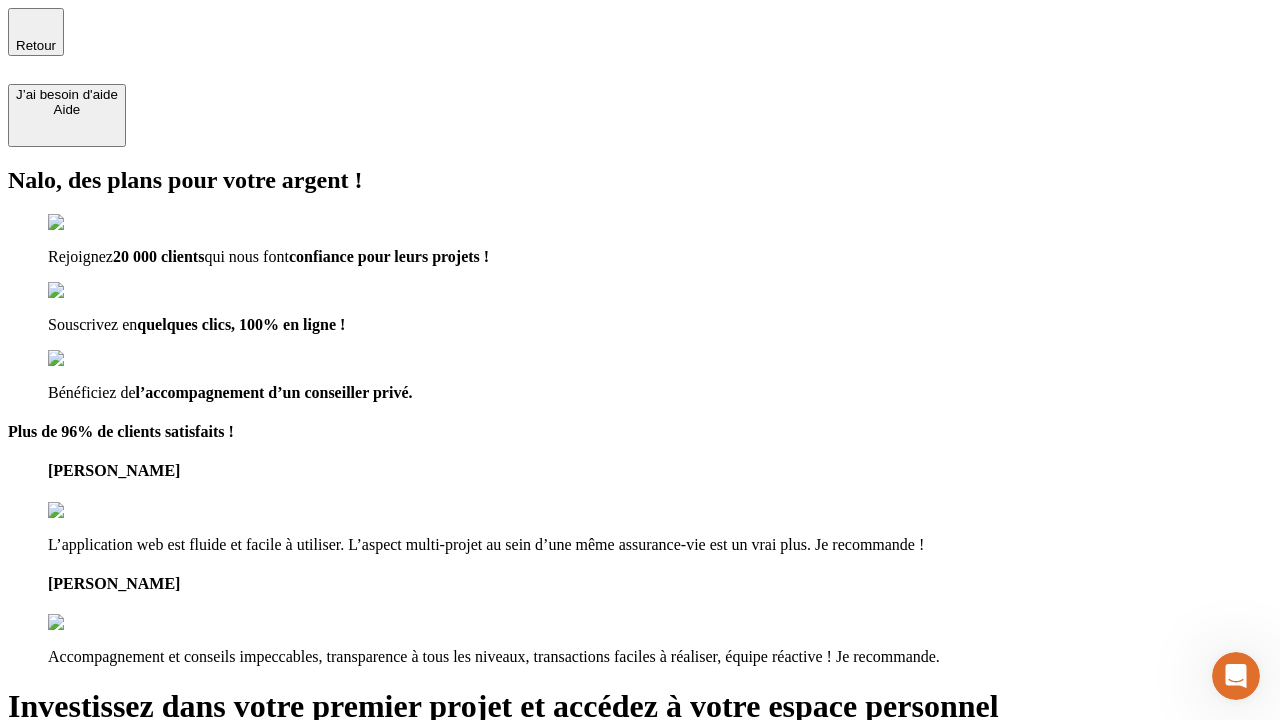 type on "[EMAIL_ADDRESS][DOMAIN_NAME]" 